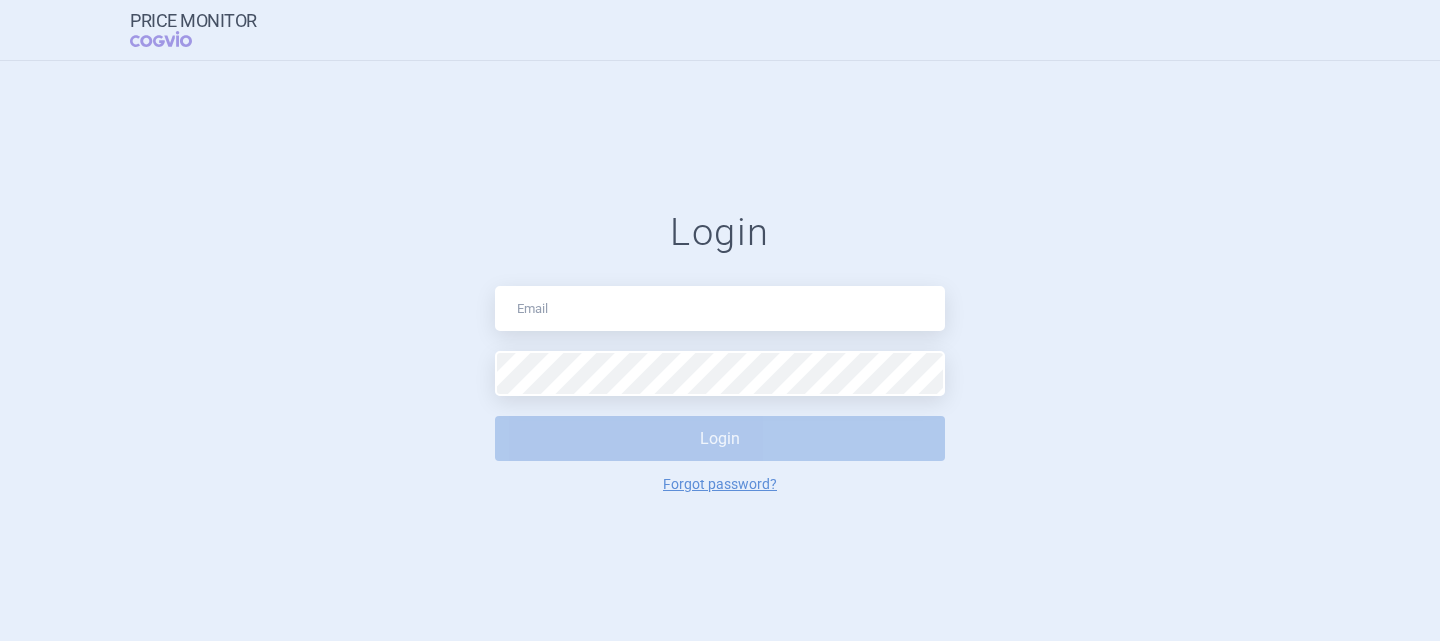 scroll, scrollTop: 0, scrollLeft: 0, axis: both 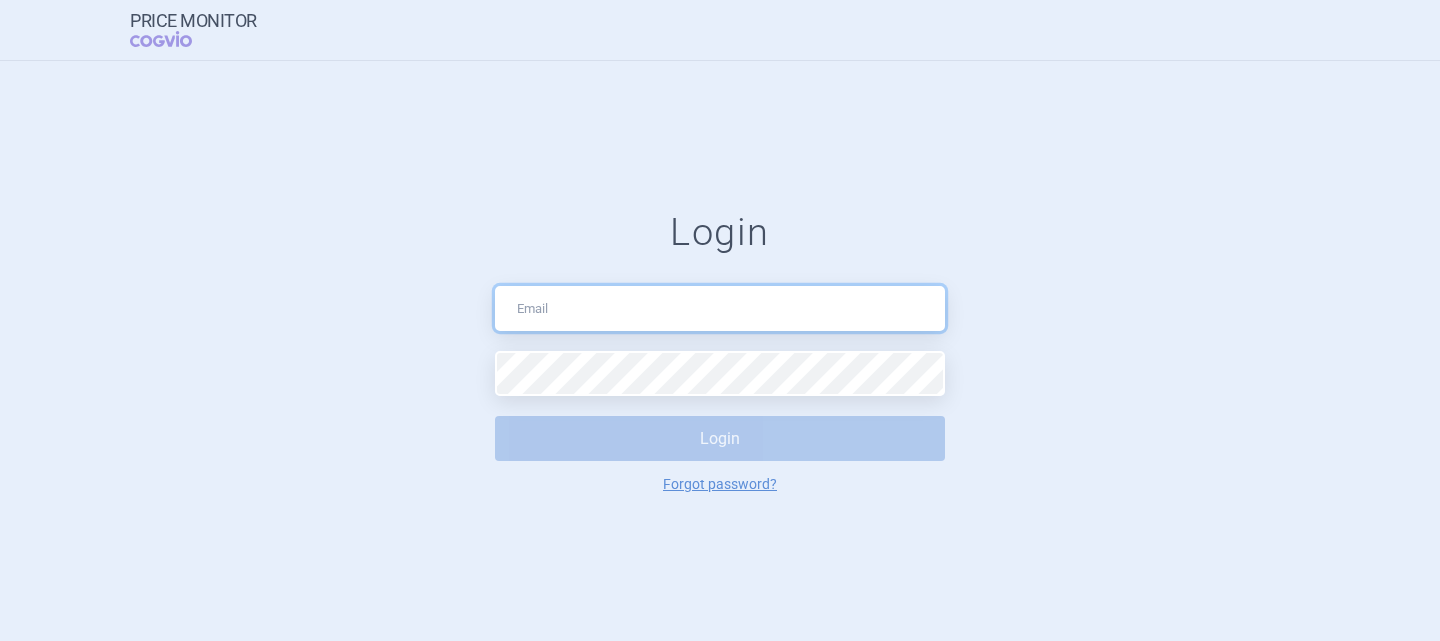 type on "[EMAIL]" 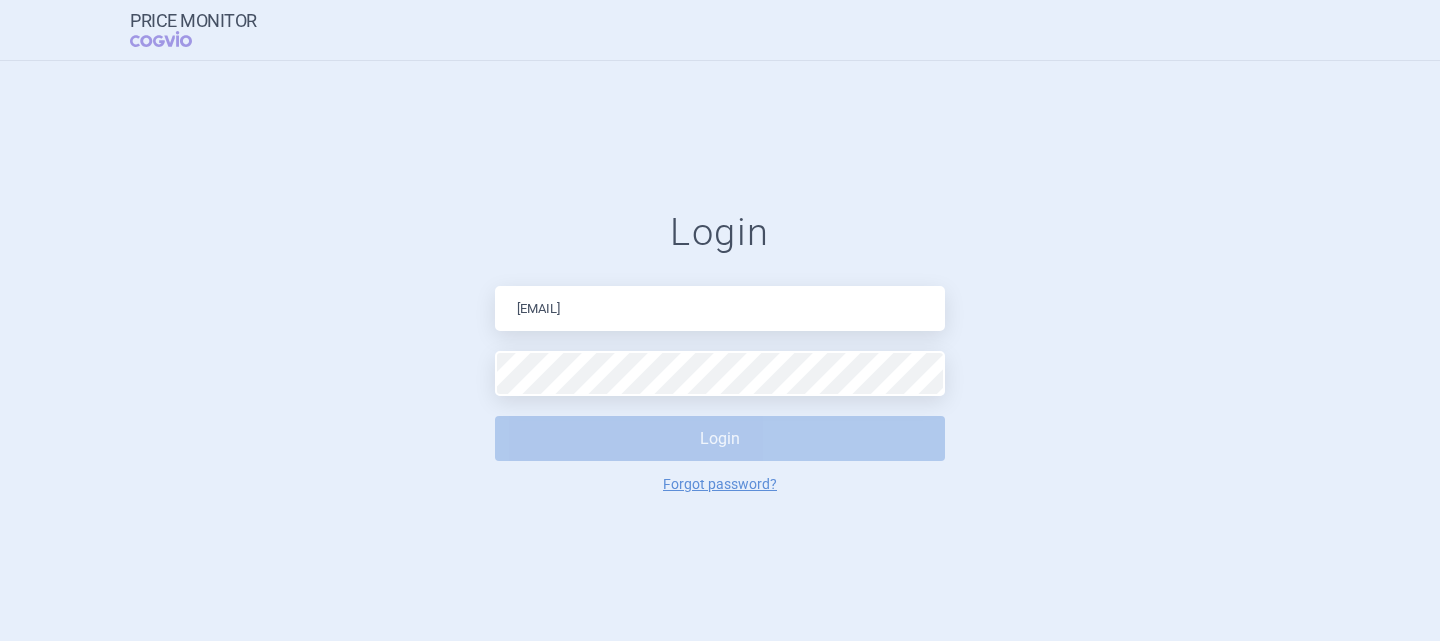 click on "Login" at bounding box center (720, 438) 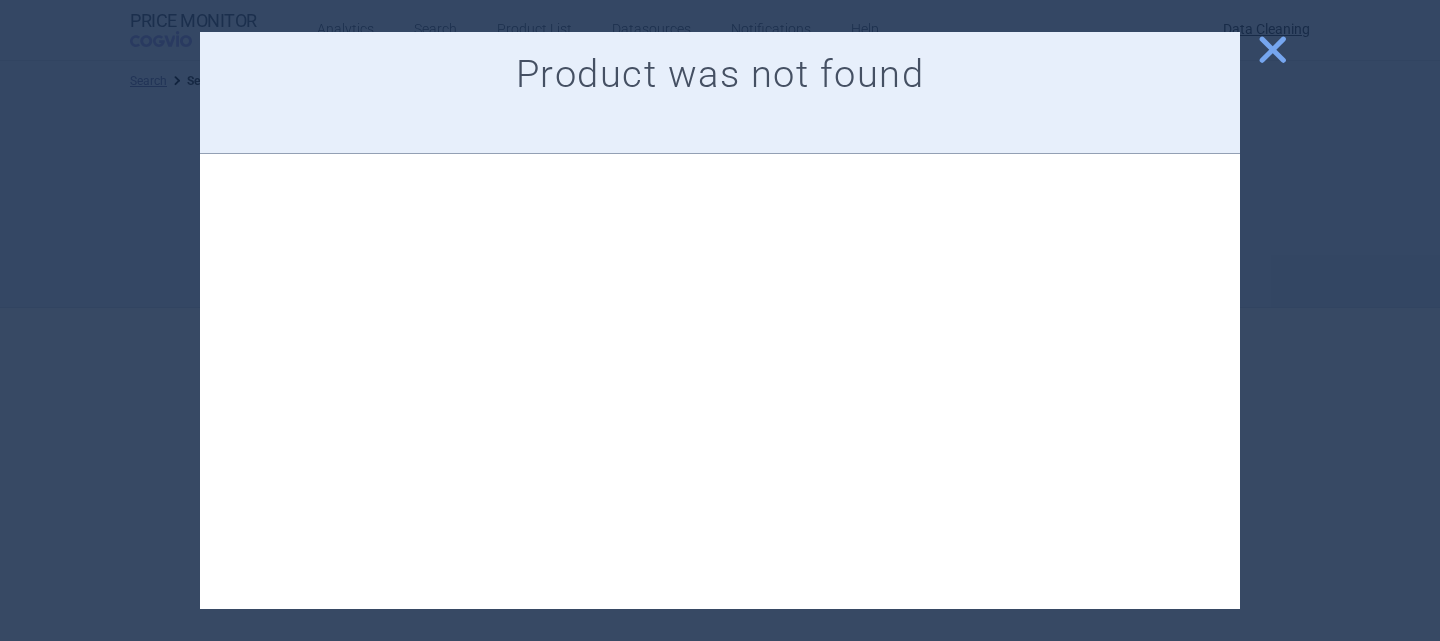 select on "EUR" 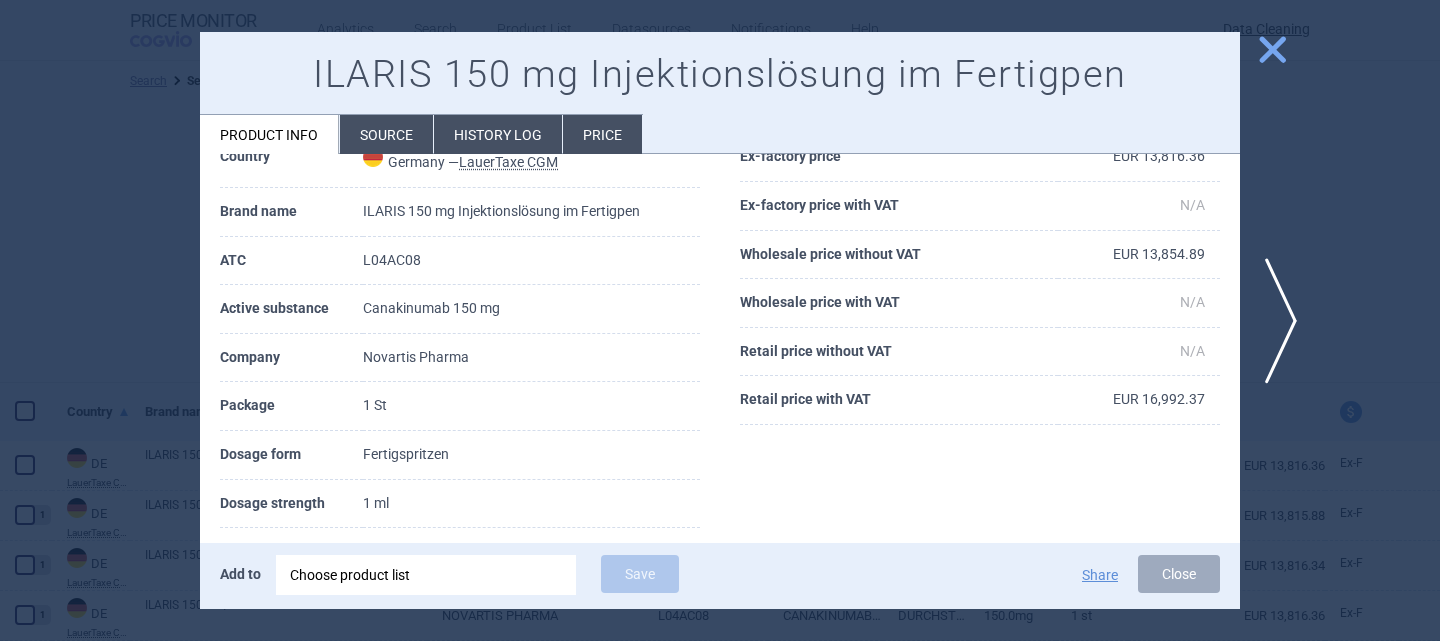 scroll, scrollTop: 100, scrollLeft: 0, axis: vertical 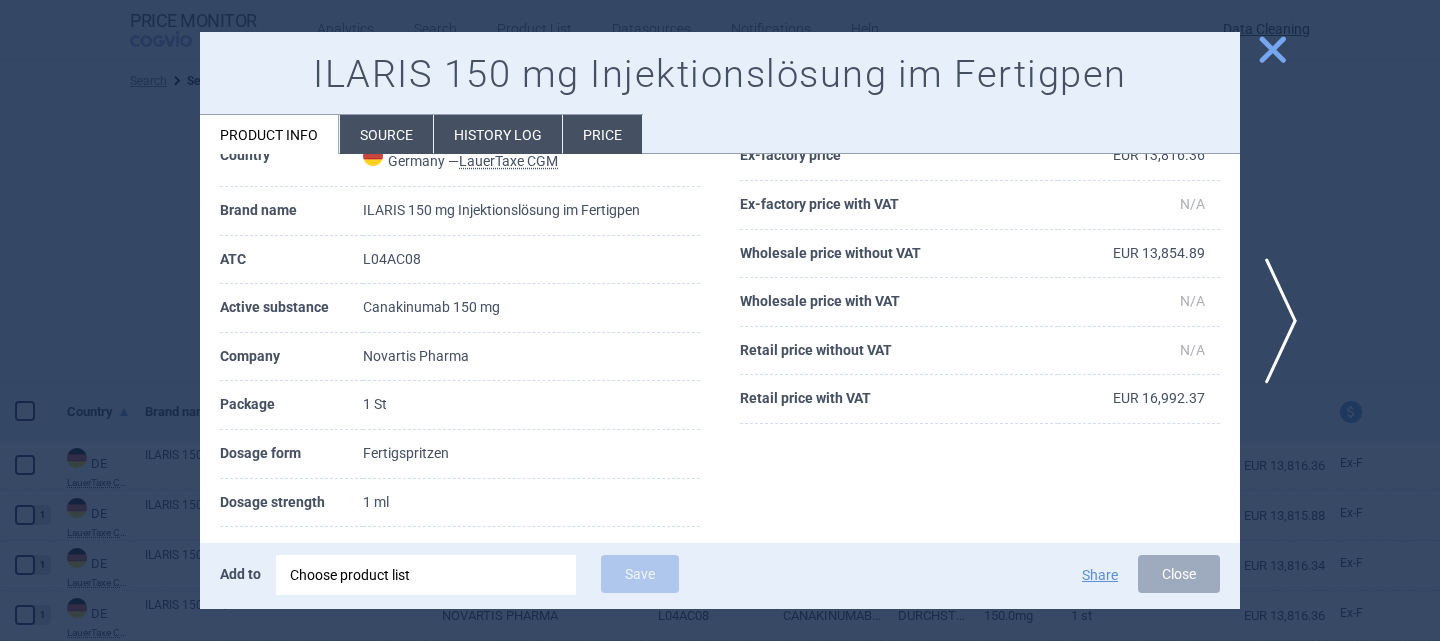 click on "Source" at bounding box center [386, 134] 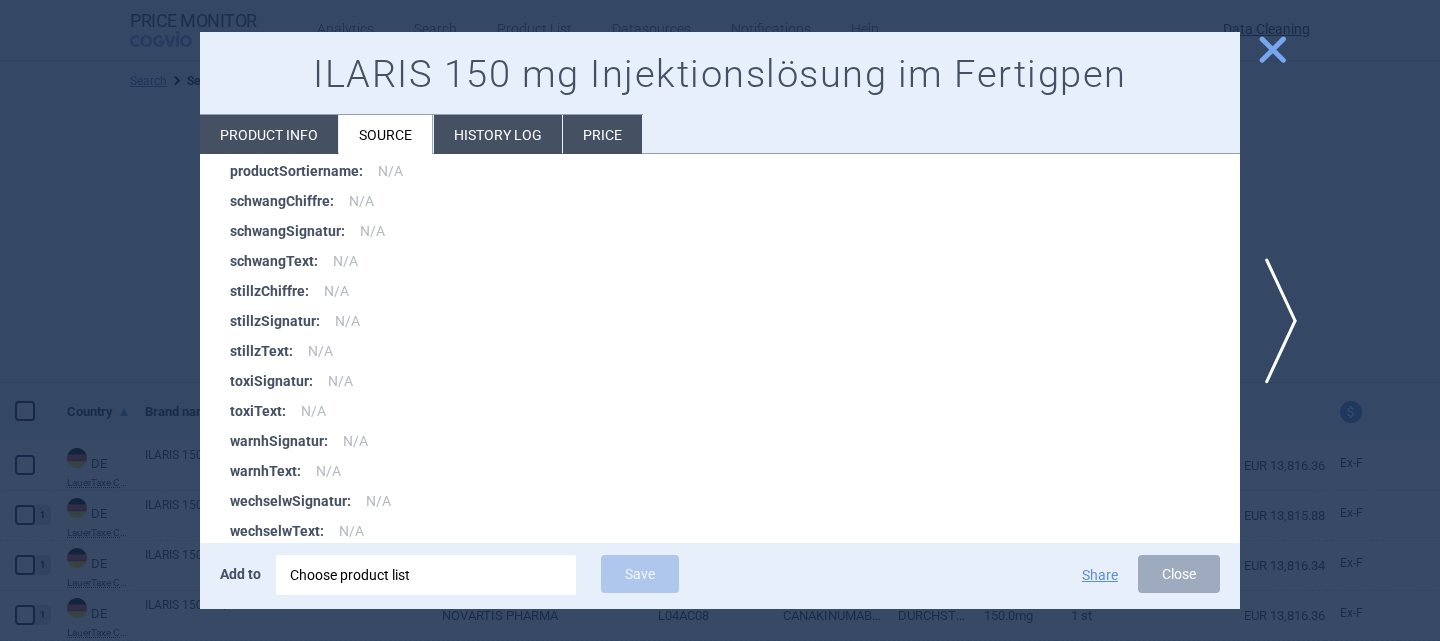 scroll, scrollTop: 3593, scrollLeft: 0, axis: vertical 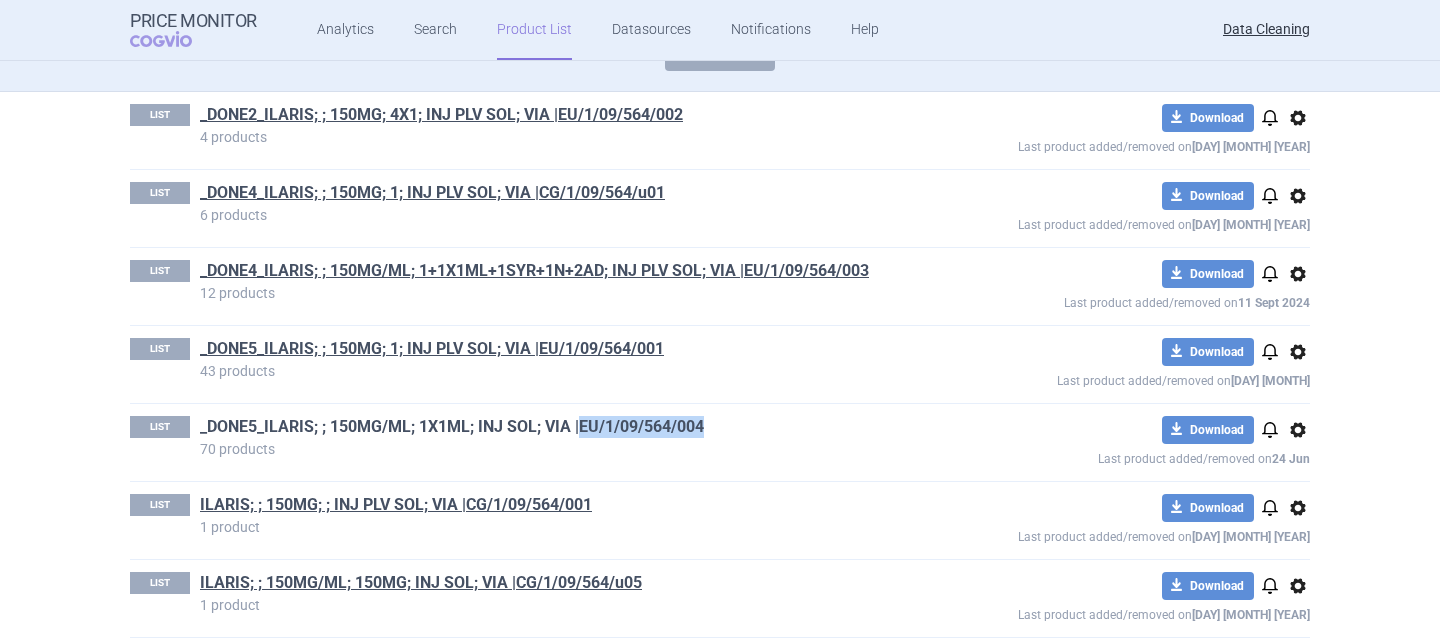 drag, startPoint x: 721, startPoint y: 422, endPoint x: 575, endPoint y: 433, distance: 146.4138 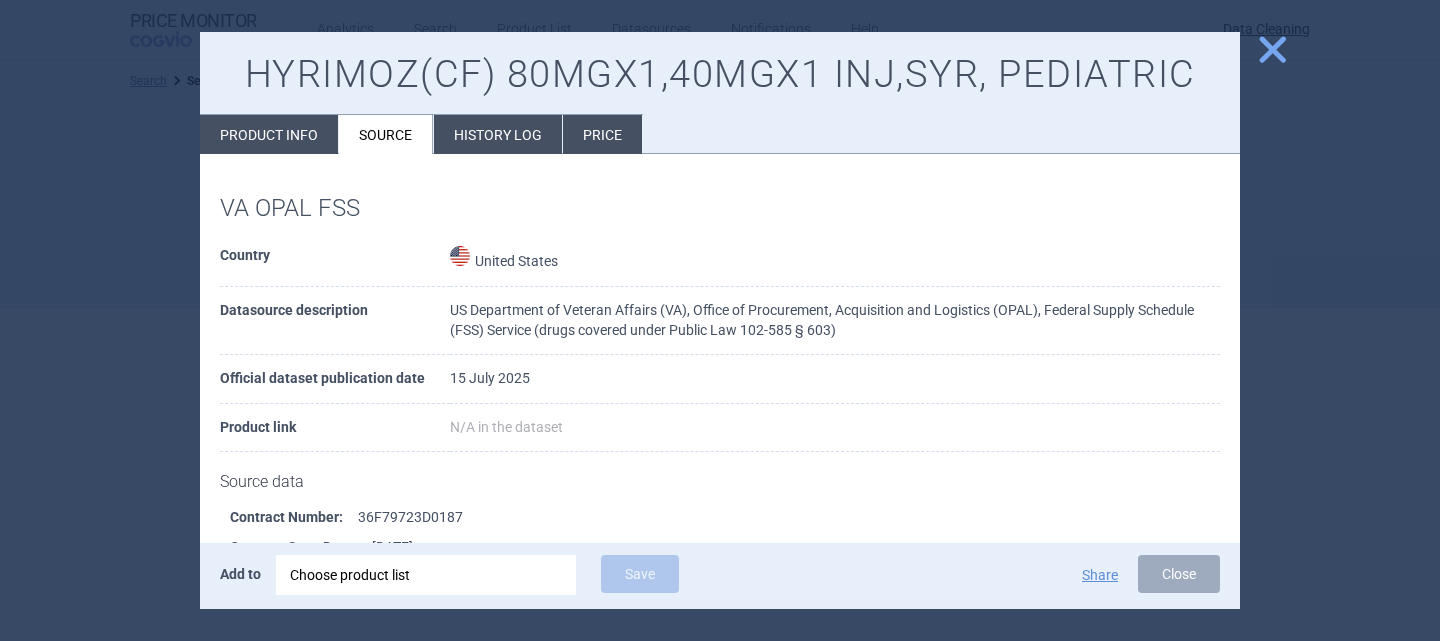 select on "brandName" 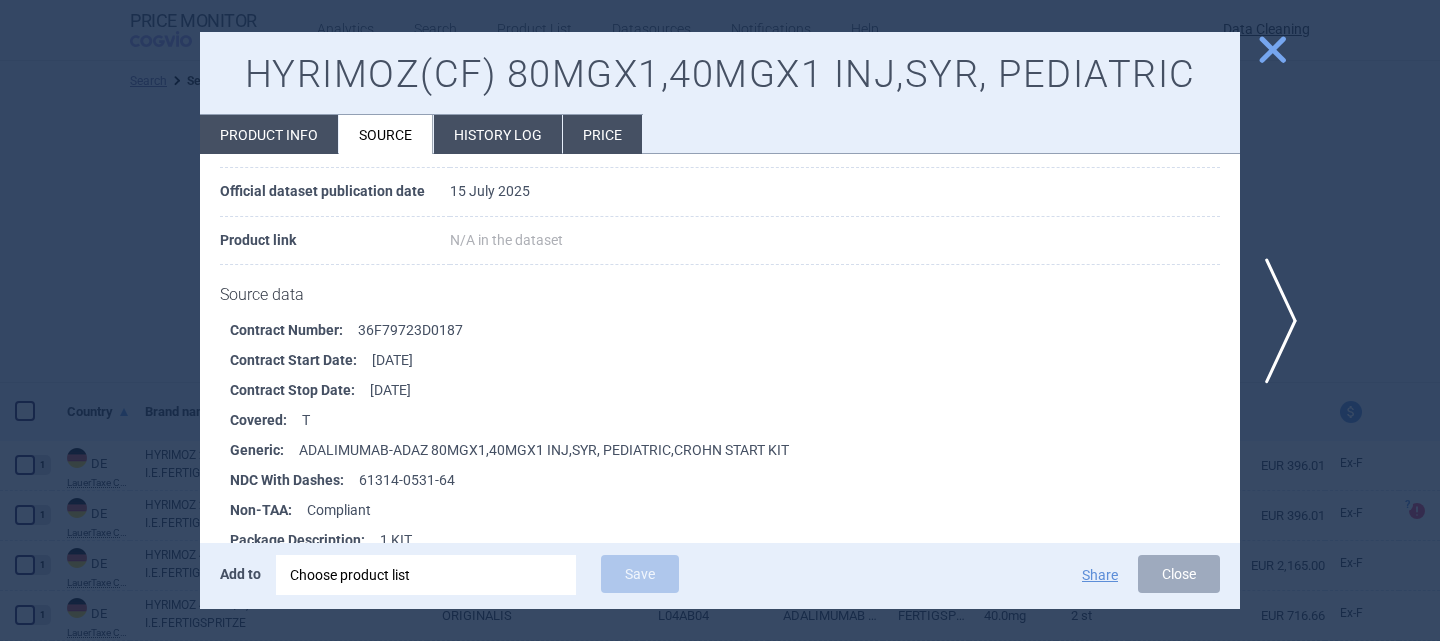 scroll, scrollTop: 200, scrollLeft: 0, axis: vertical 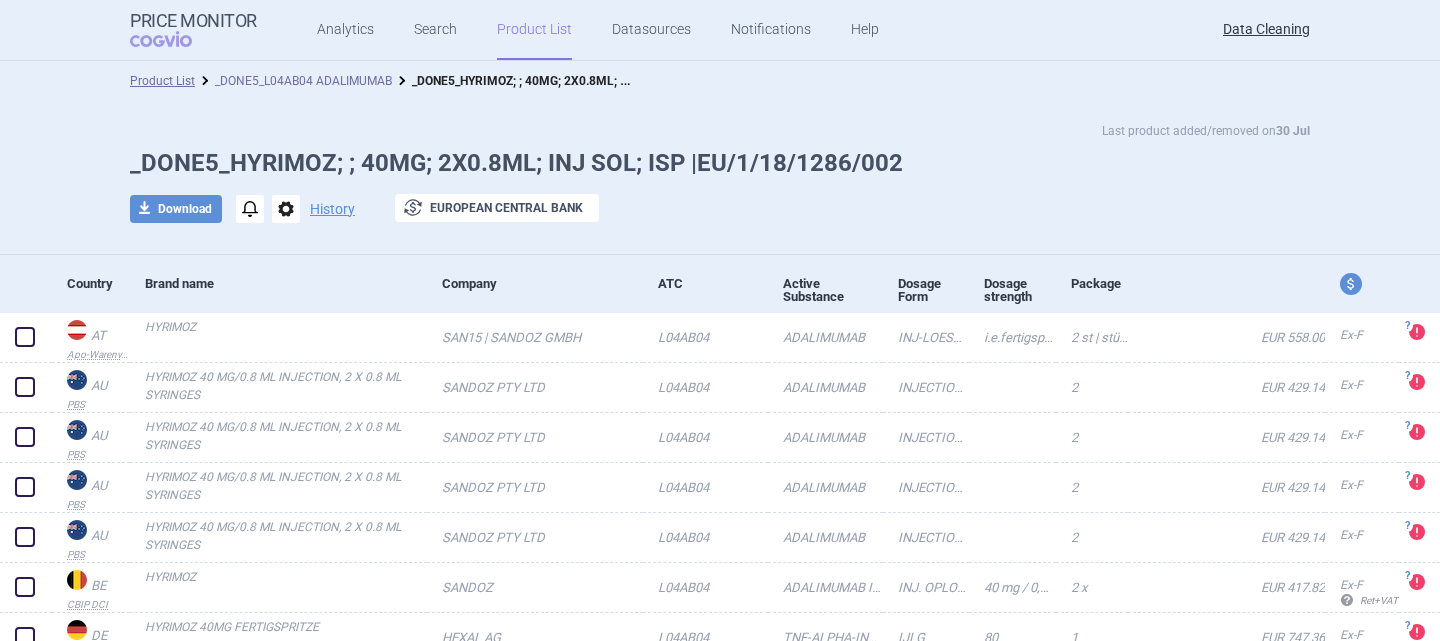 click on "_DONE5_L04AB04 ADALIMUMAB" at bounding box center (303, 81) 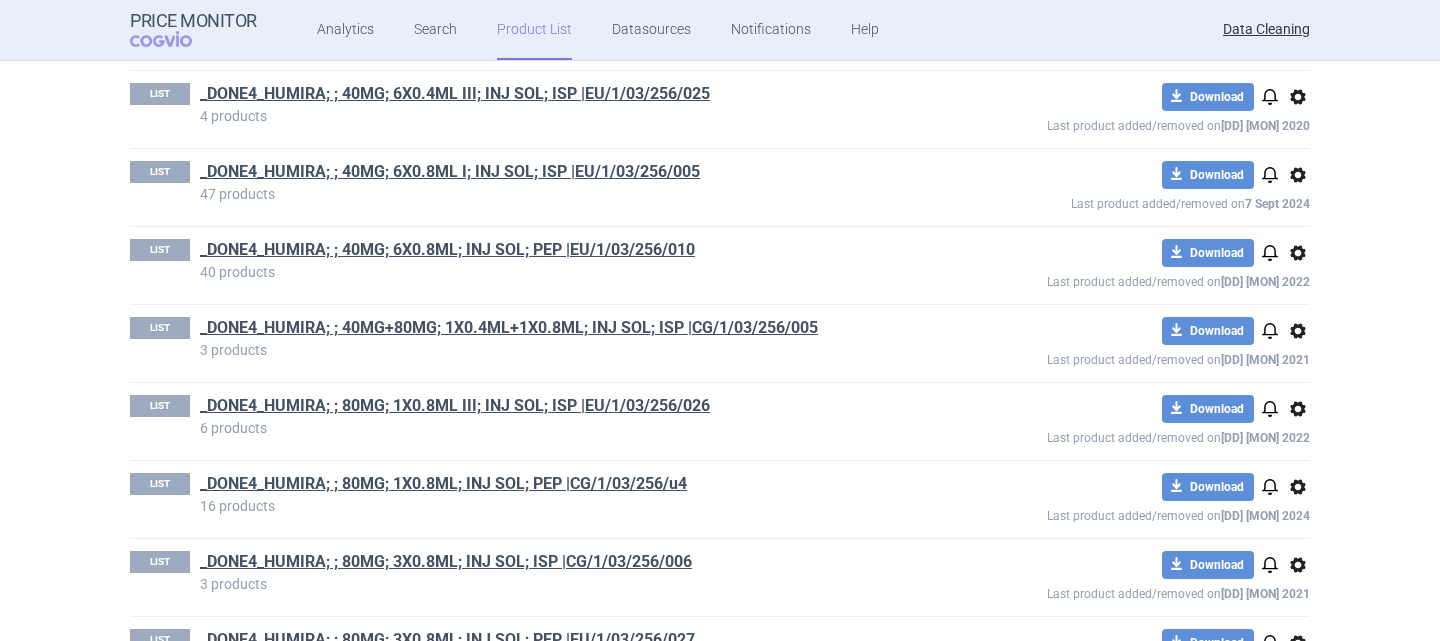 scroll, scrollTop: 4900, scrollLeft: 0, axis: vertical 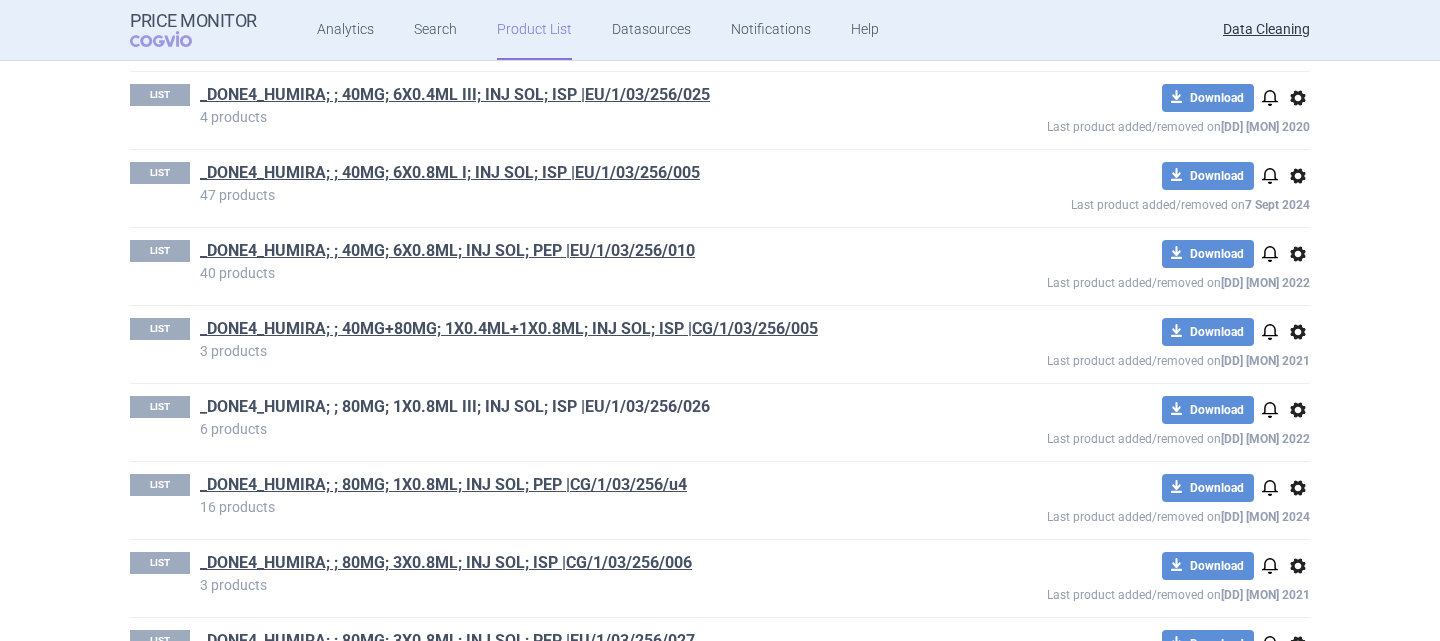 click on "_DONE4_HUMIRA; ; 80MG; 1X0.8ML III; INJ SOL; ISP |EU/1/03/256/026" at bounding box center (455, 407) 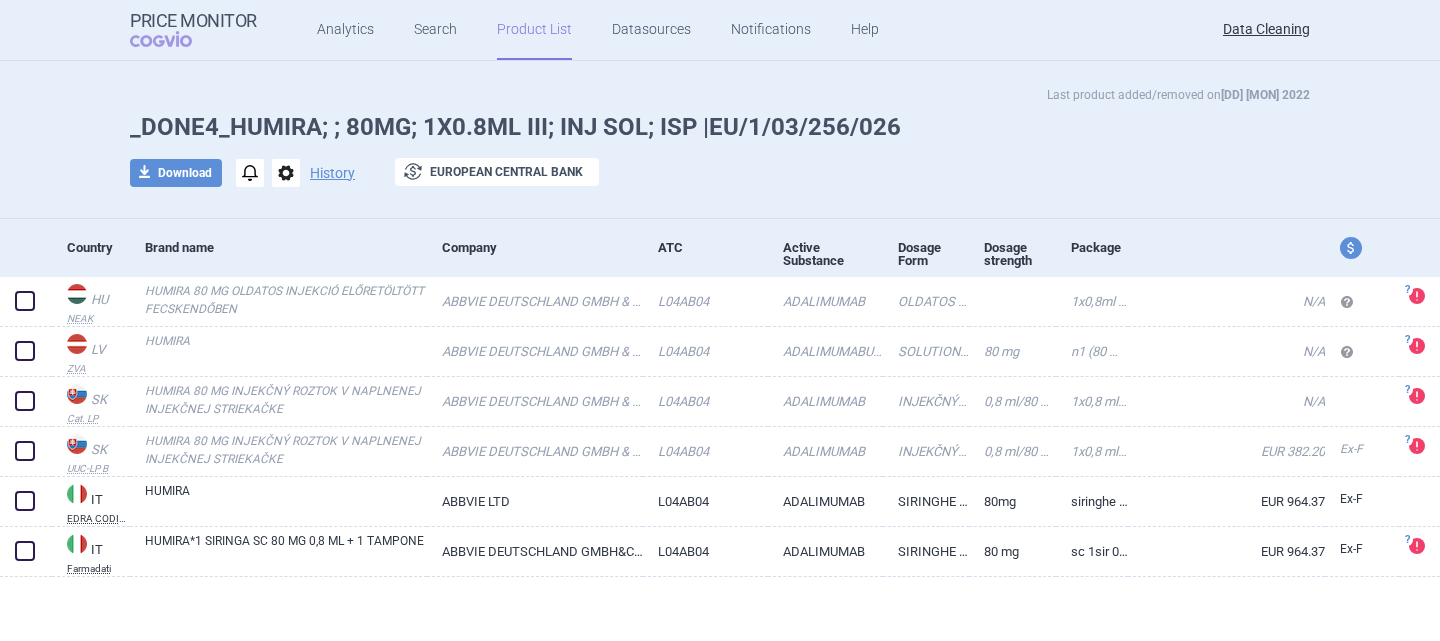 scroll, scrollTop: 37, scrollLeft: 0, axis: vertical 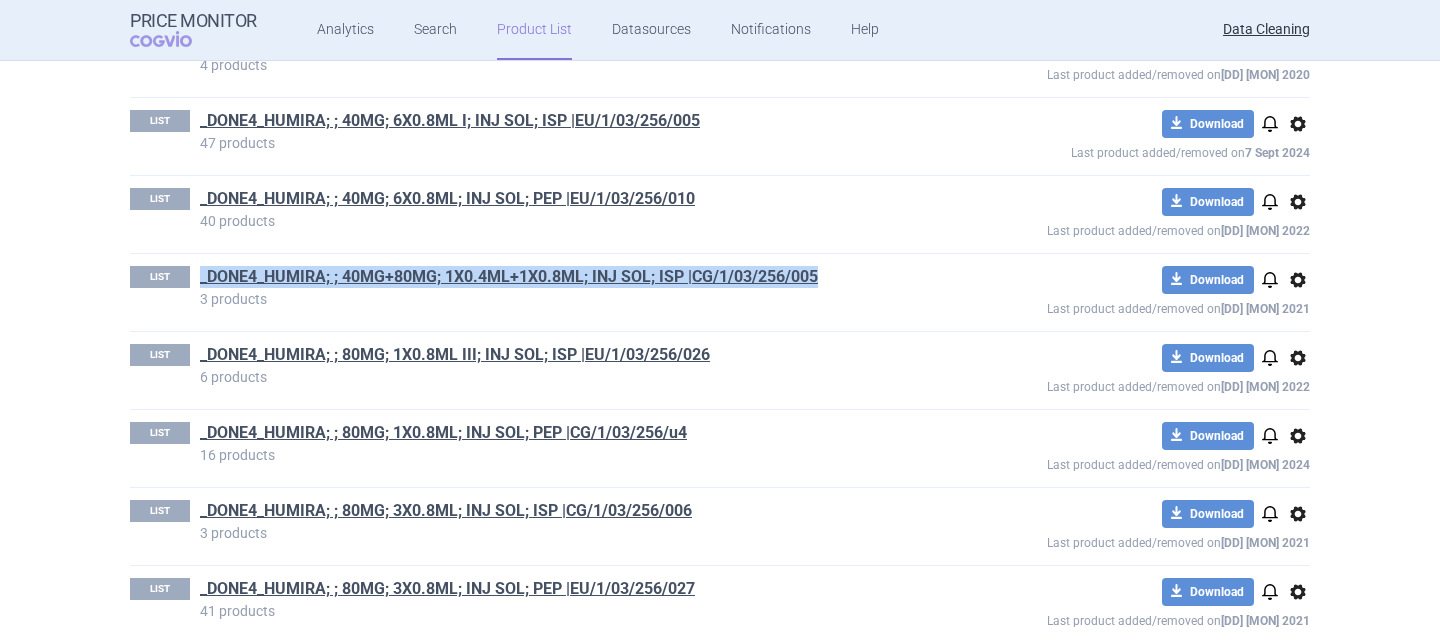 drag, startPoint x: 839, startPoint y: 281, endPoint x: 185, endPoint y: 274, distance: 654.0375 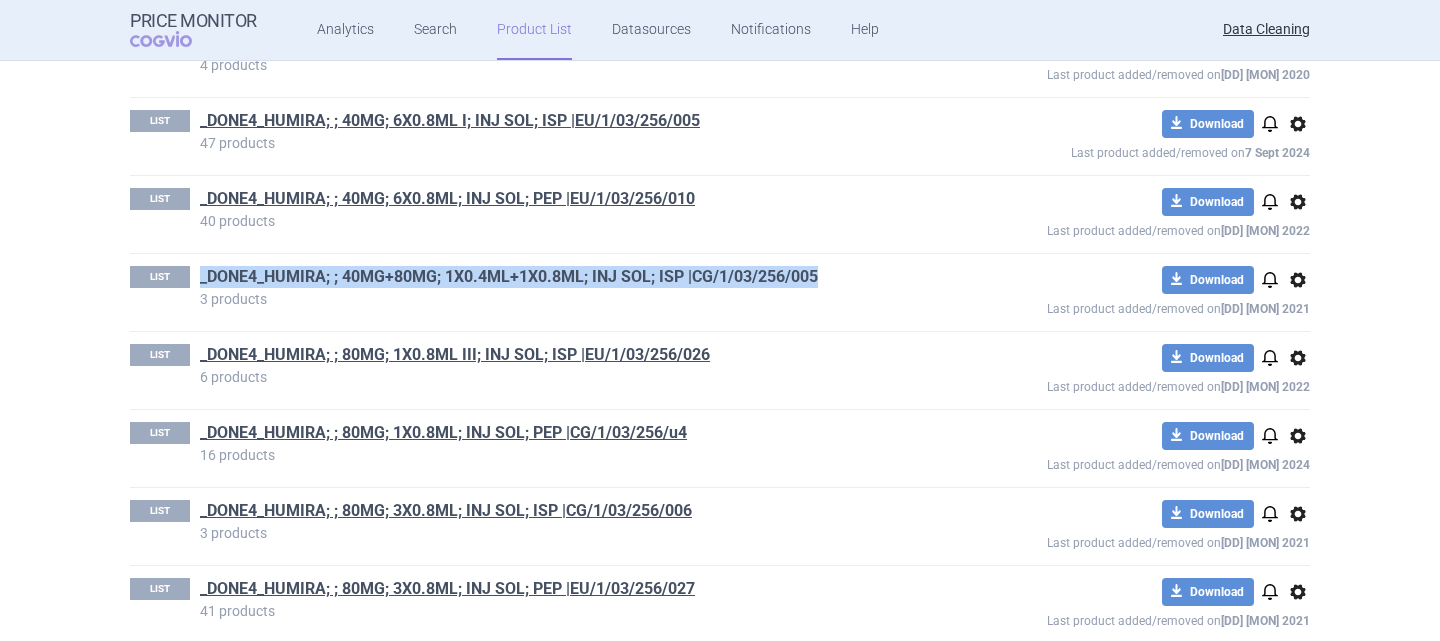 copy on "_DONE4_HUMIRA; ; 40MG+80MG; 1X0.4ML+1X0.8ML; INJ SOL; ISP |CG/1/03/256/005" 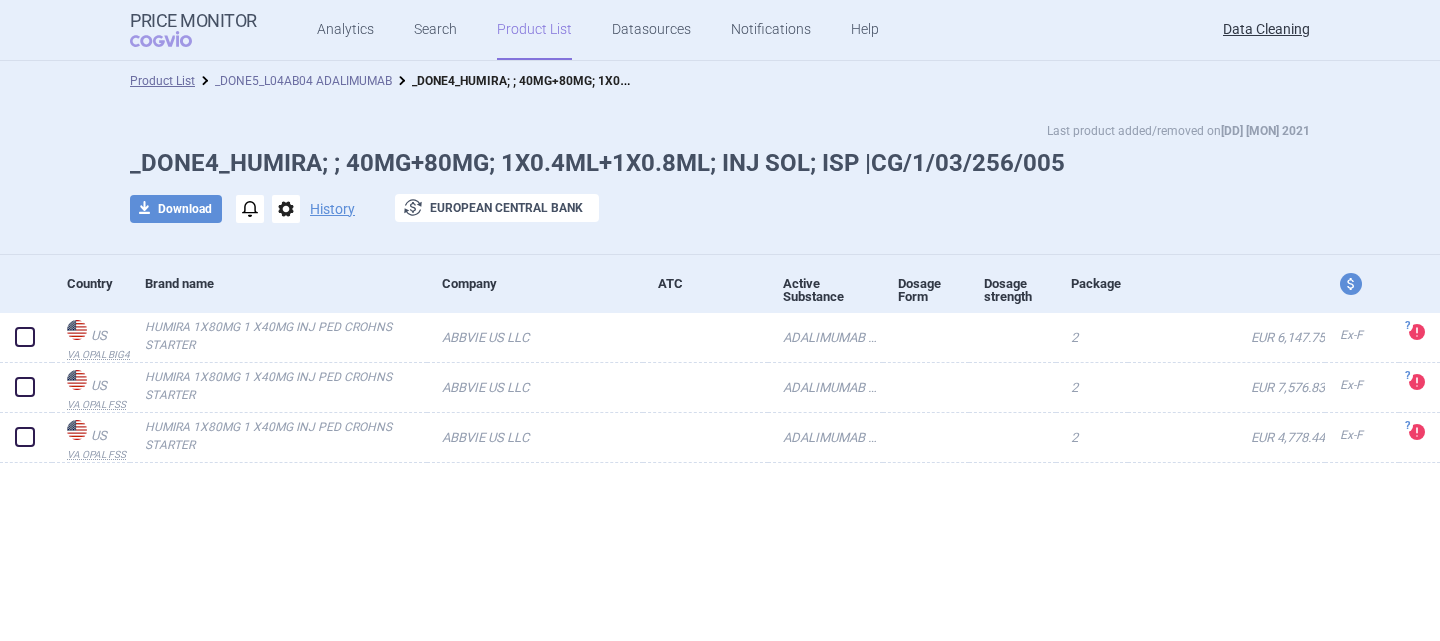 click on "_DONE5_L04AB04 ADALIMUMAB" at bounding box center [303, 81] 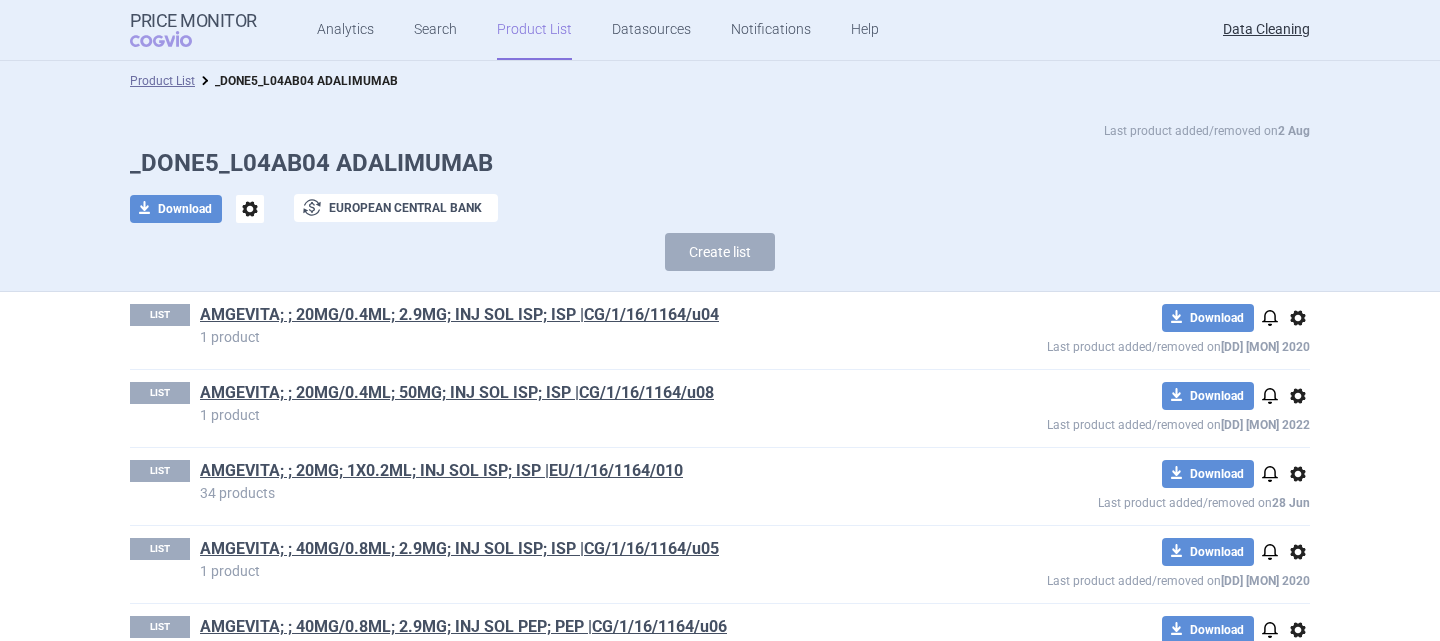 scroll, scrollTop: 4878, scrollLeft: 0, axis: vertical 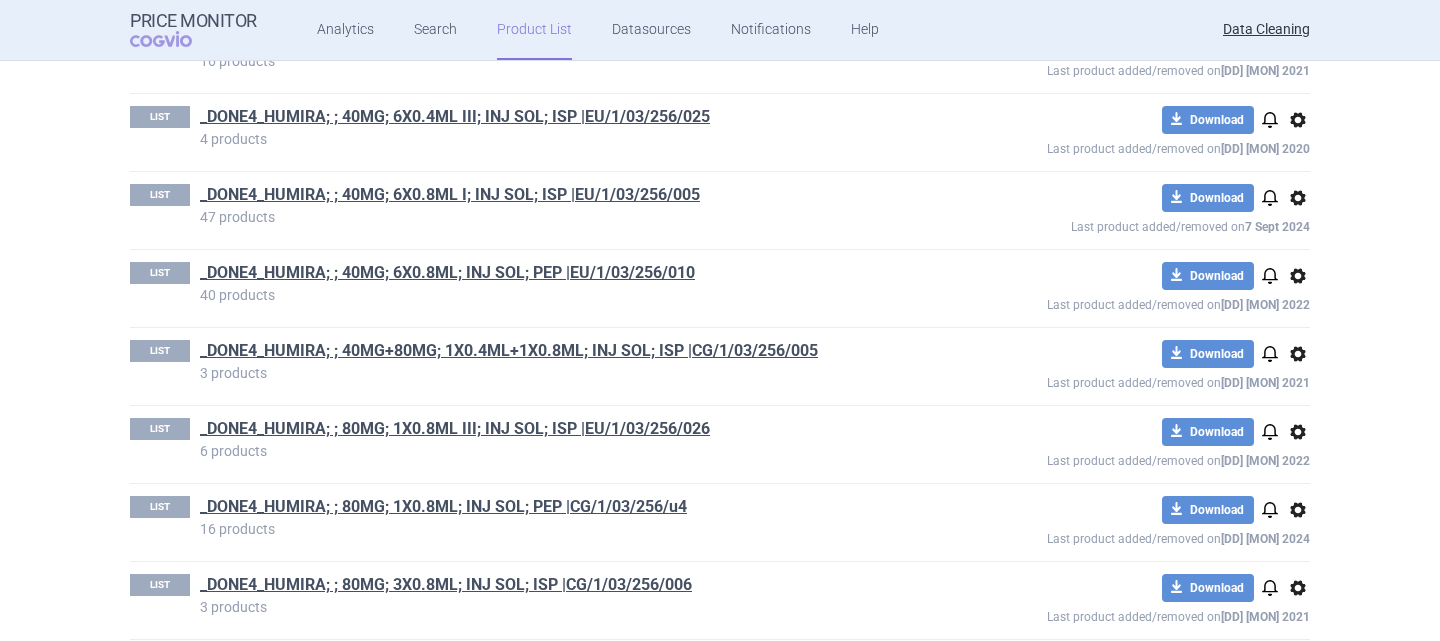click on "LIST _DONE4_HUMIRA; ; 80MG; 1X0.8ML III; INJ SOL; ISP |EU/1/03/256/026 6   products download  Download notifications options Last product added/removed on  26 [MON] 2022" at bounding box center (720, 444) 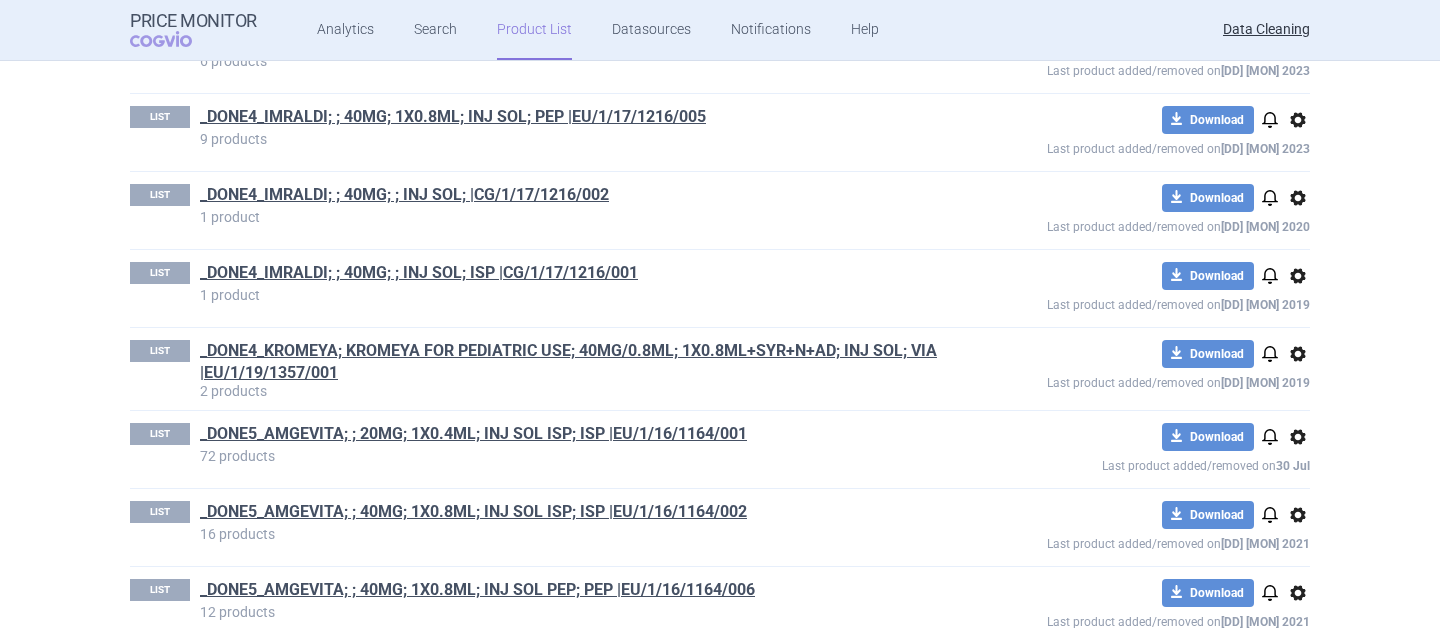 scroll, scrollTop: 10036, scrollLeft: 0, axis: vertical 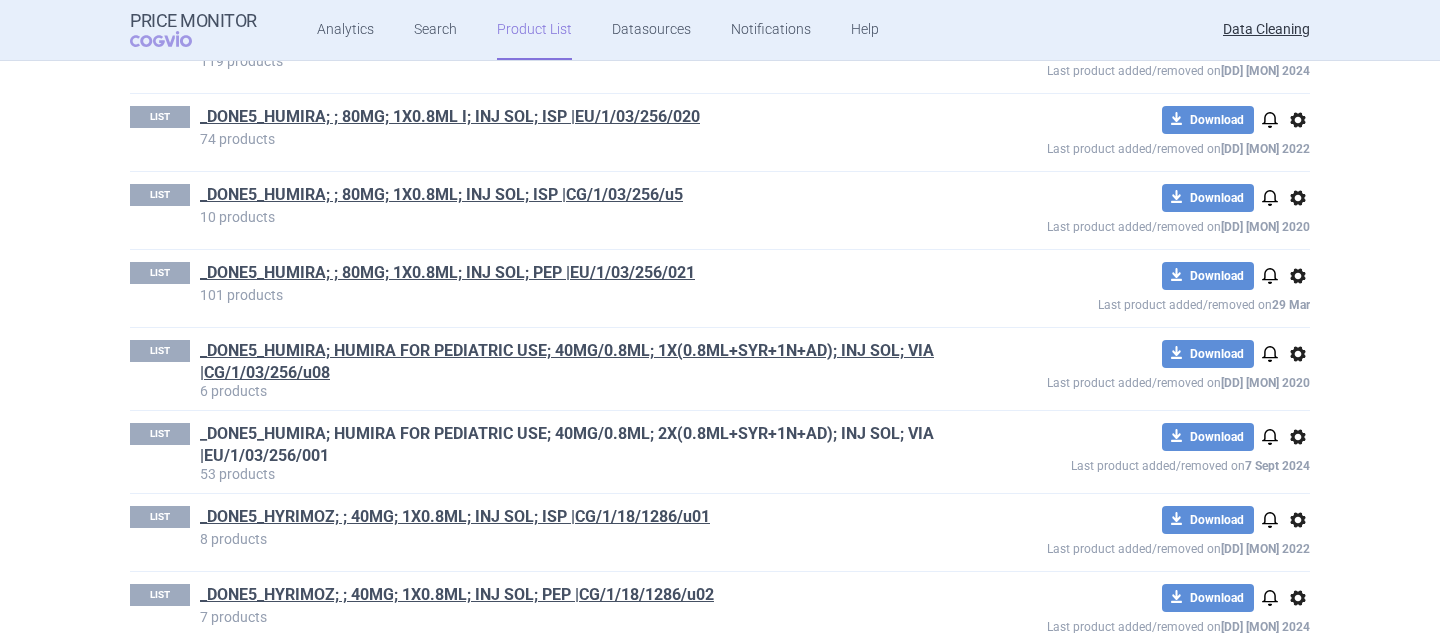 click on "_DONE5_HUMIRA; HUMIRA FOR PEDIATRIC USE; 40MG/0.8ML; 2X(0.8ML+SYR+1N+AD); INJ SOL; VIA |EU/1/03/256/001" at bounding box center [578, 445] 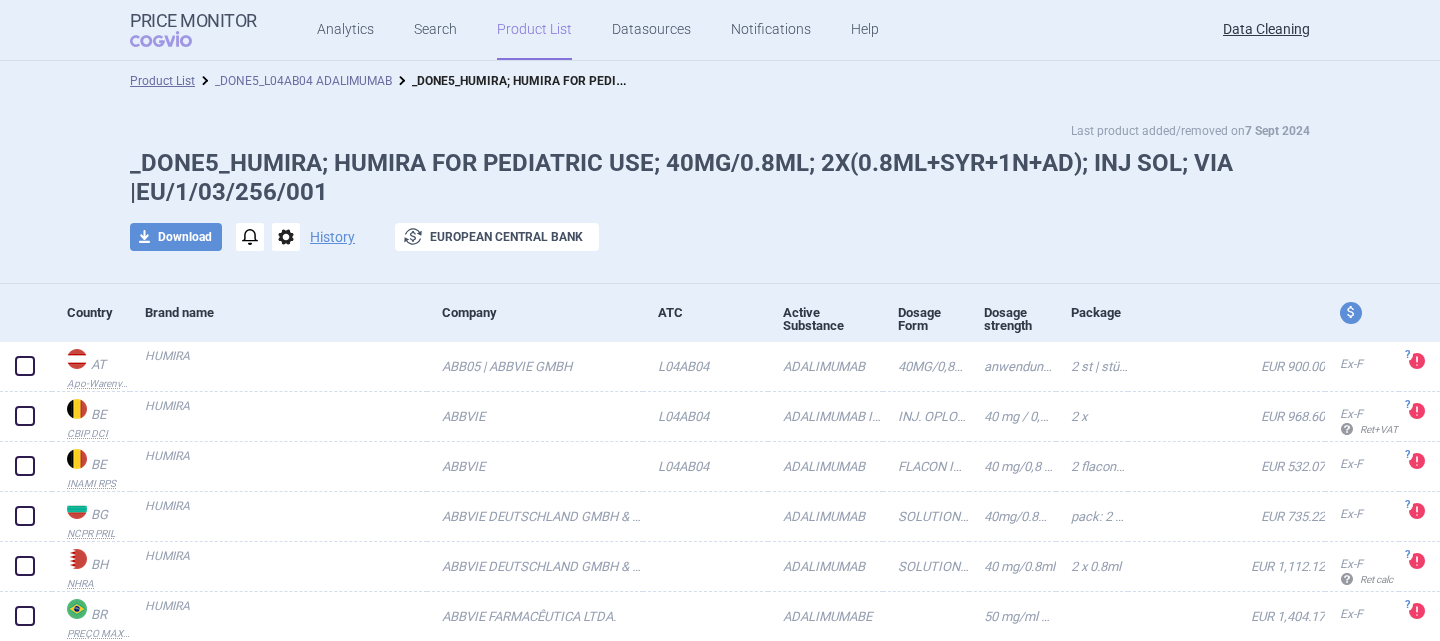 click on "_DONE5_L04AB04 ADALIMUMAB" at bounding box center (303, 81) 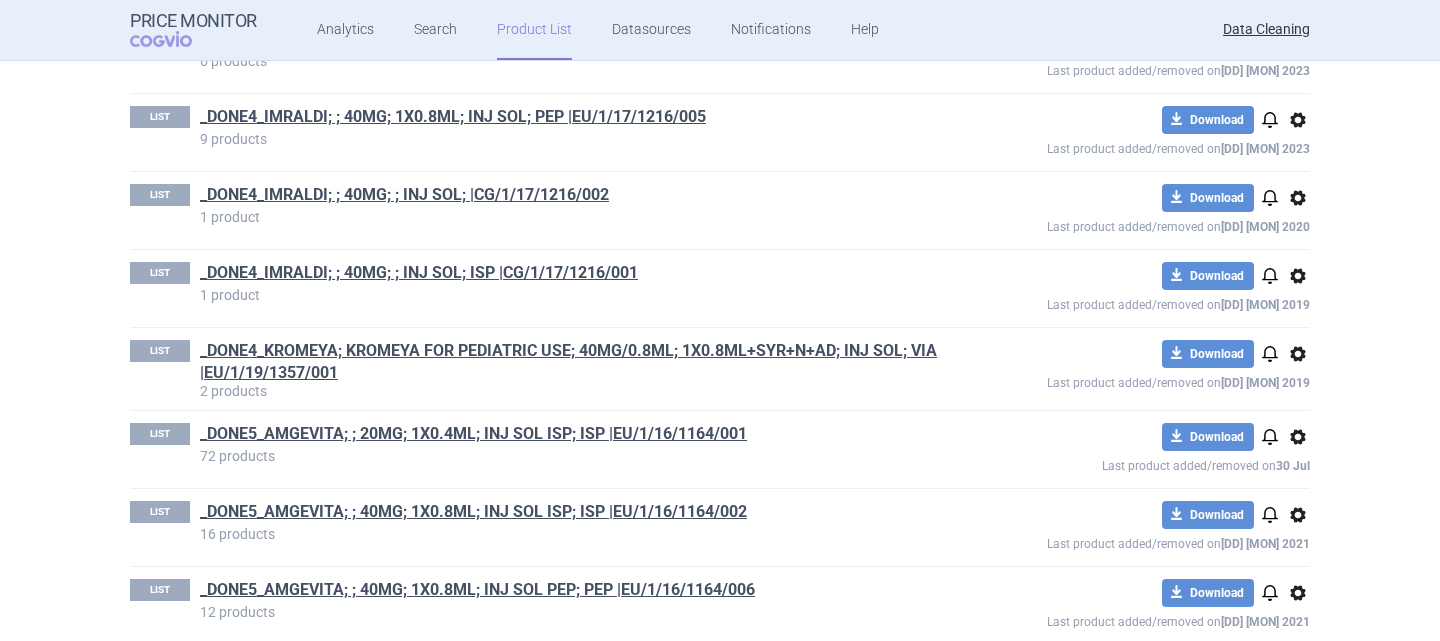 scroll, scrollTop: 10036, scrollLeft: 0, axis: vertical 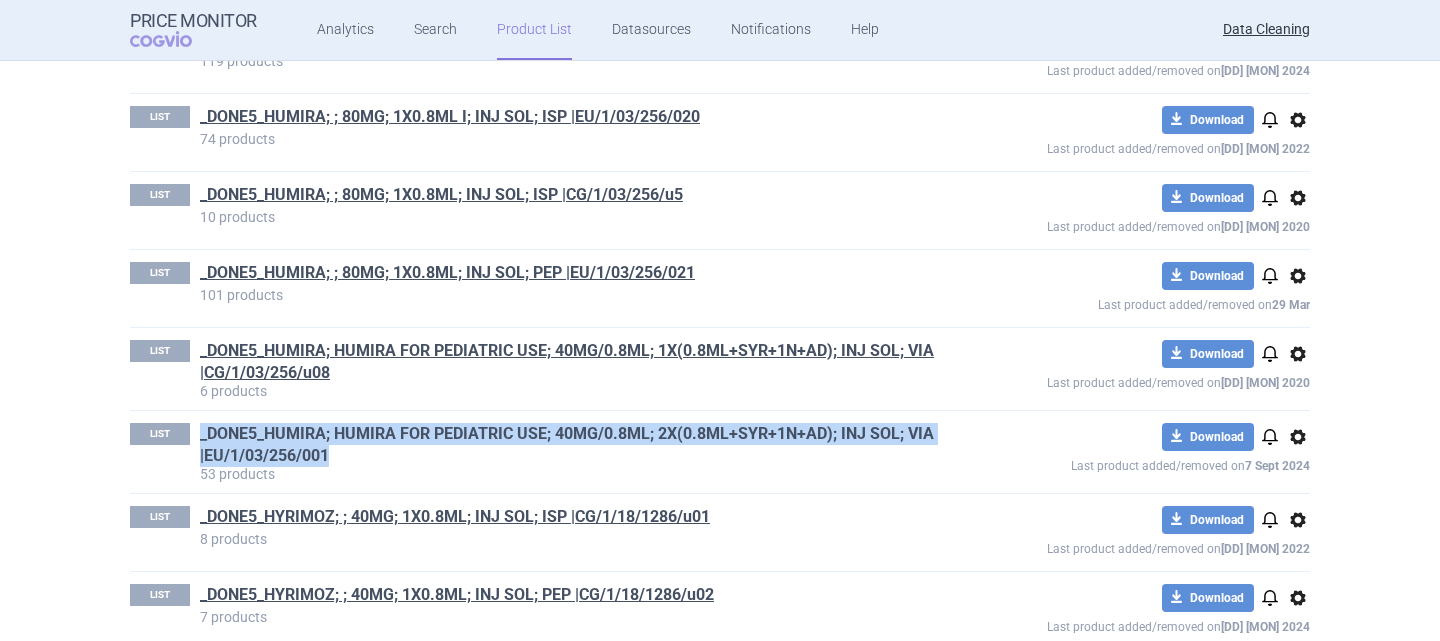 drag, startPoint x: 186, startPoint y: 428, endPoint x: 318, endPoint y: 456, distance: 134.93703 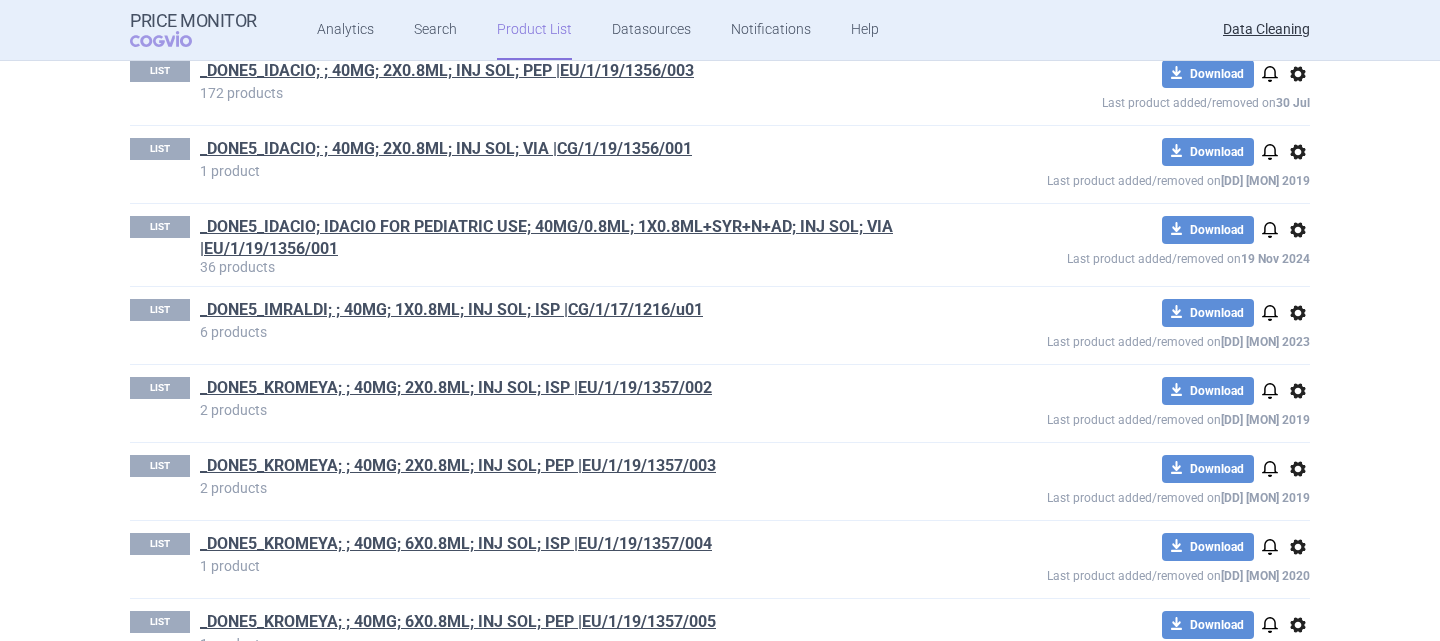 scroll, scrollTop: 11036, scrollLeft: 0, axis: vertical 